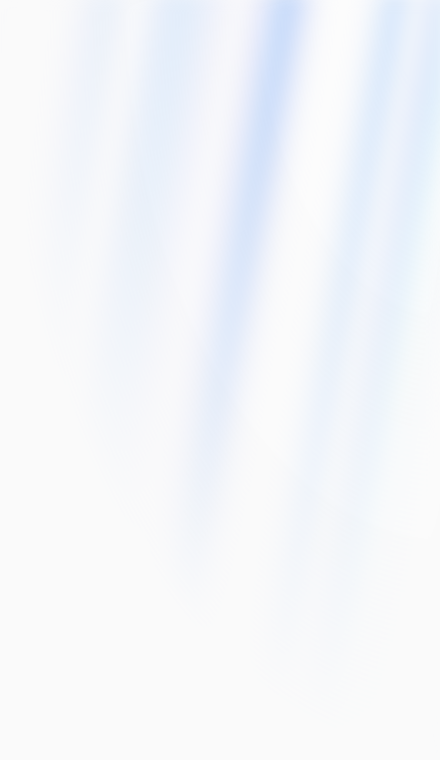 scroll, scrollTop: 0, scrollLeft: 0, axis: both 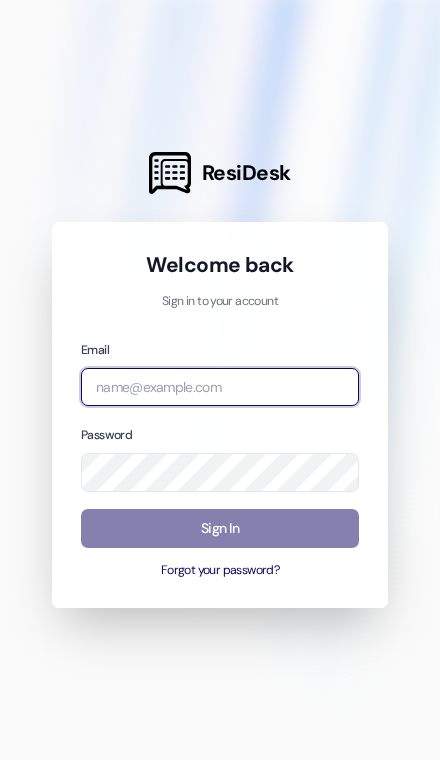 type on "[EMAIL]" 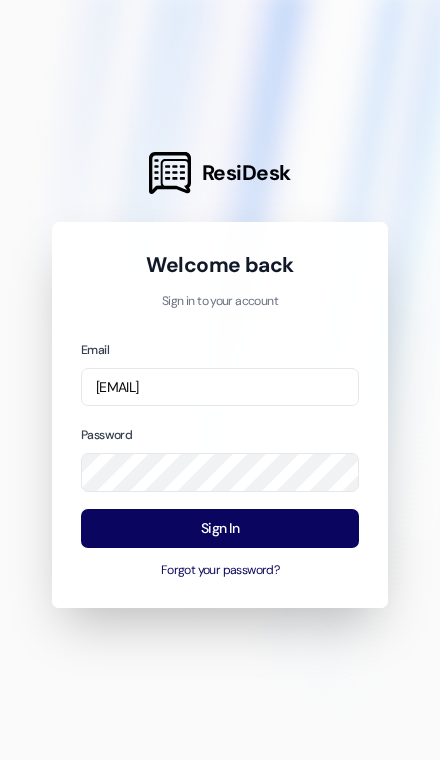 click on "Sign In" at bounding box center (220, 528) 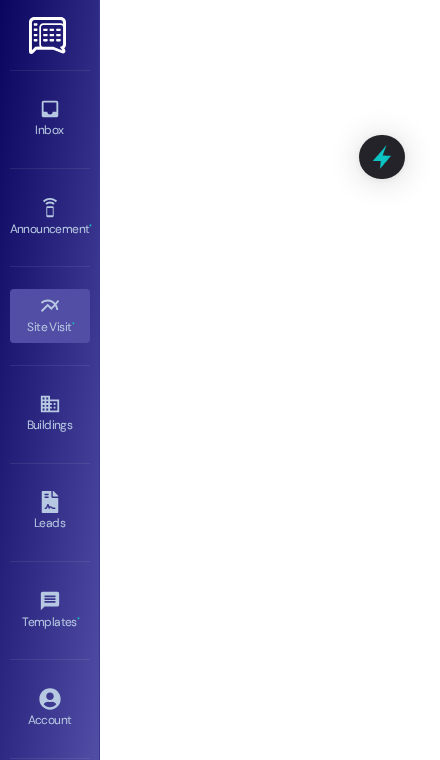 click on "Announcement   •" at bounding box center (50, 229) 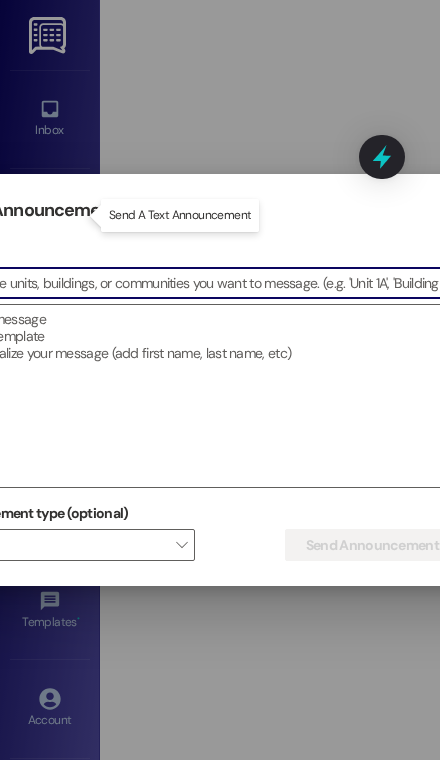 click at bounding box center (220, 283) 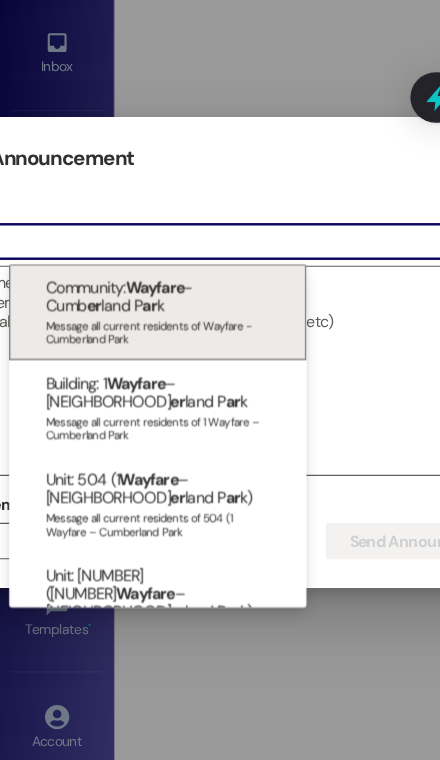 type on "wayfare" 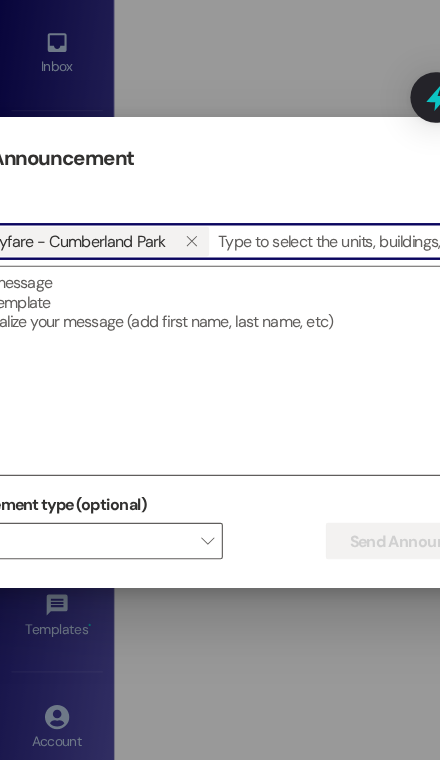 click at bounding box center (220, 396) 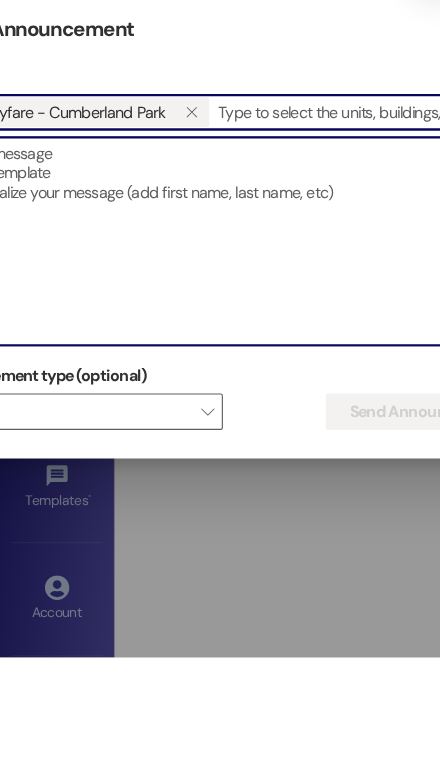 scroll, scrollTop: 81, scrollLeft: 0, axis: vertical 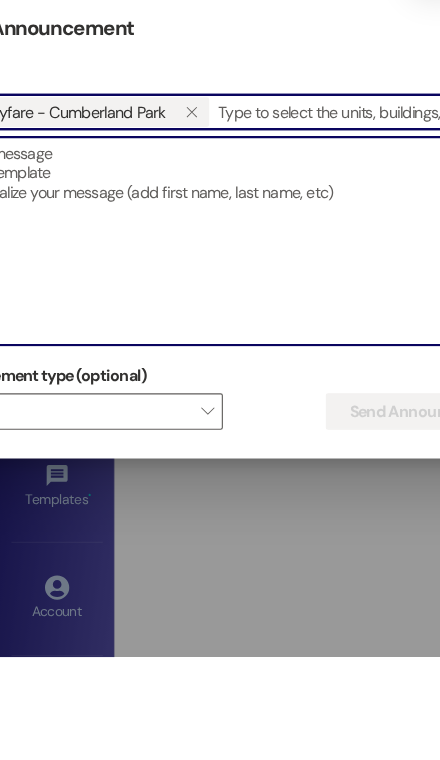 click at bounding box center [220, 396] 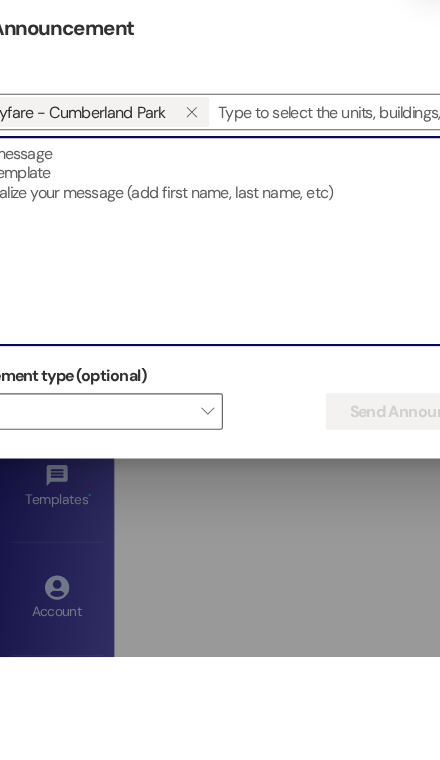 click at bounding box center [220, 396] 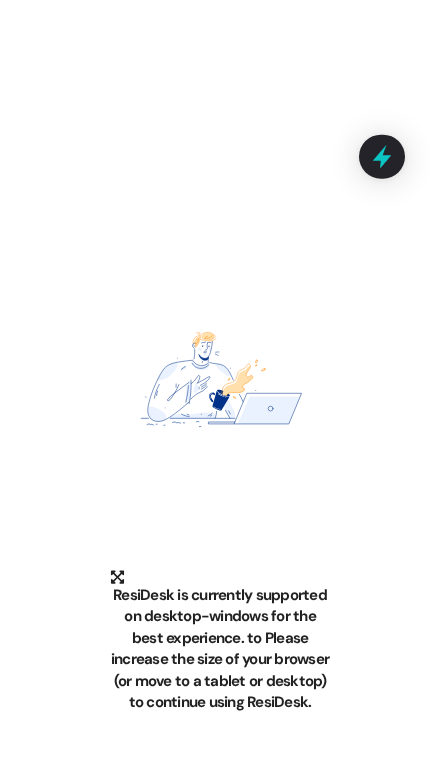 scroll, scrollTop: 0, scrollLeft: 0, axis: both 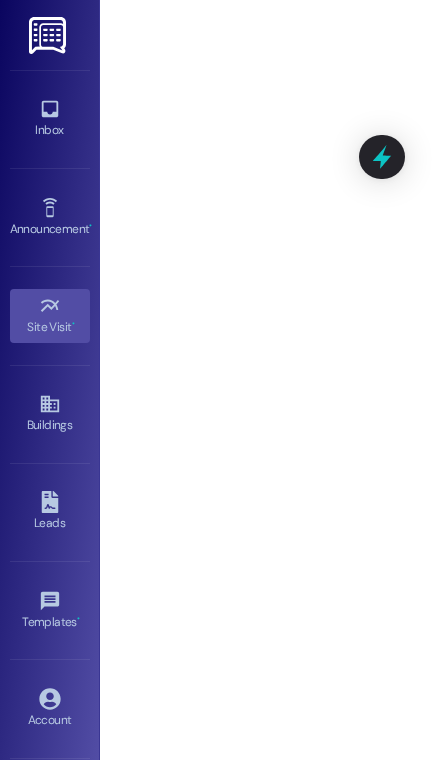 click on "Announcement   •" at bounding box center (50, 229) 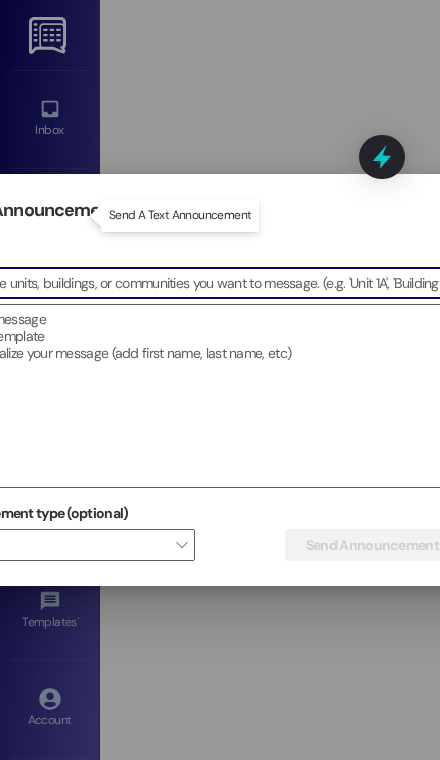 click at bounding box center [220, 283] 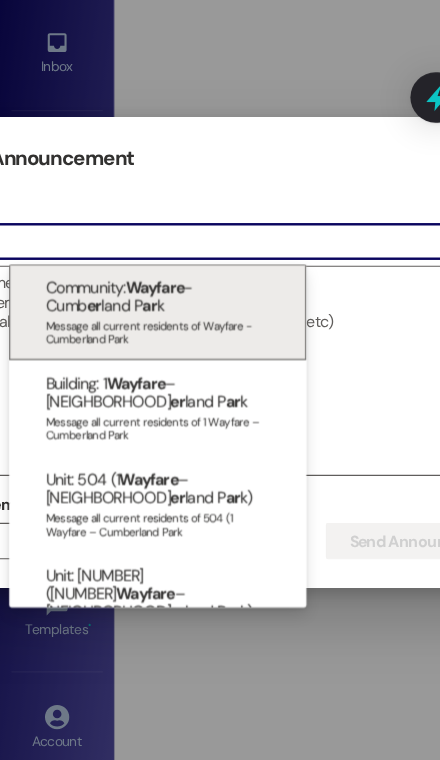 type on "wayfare" 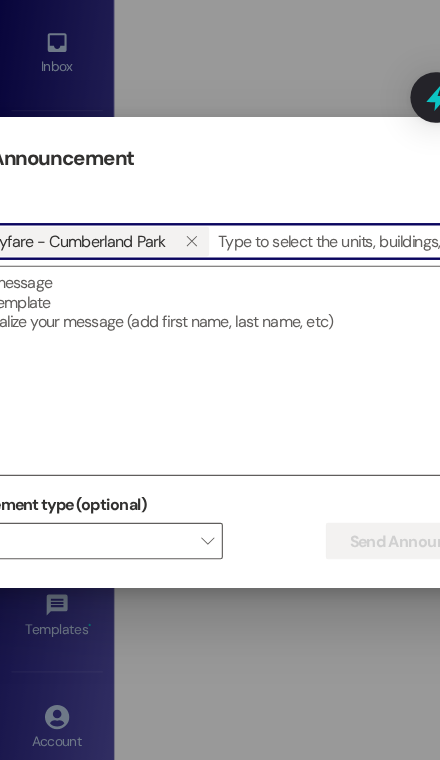 click at bounding box center (220, 396) 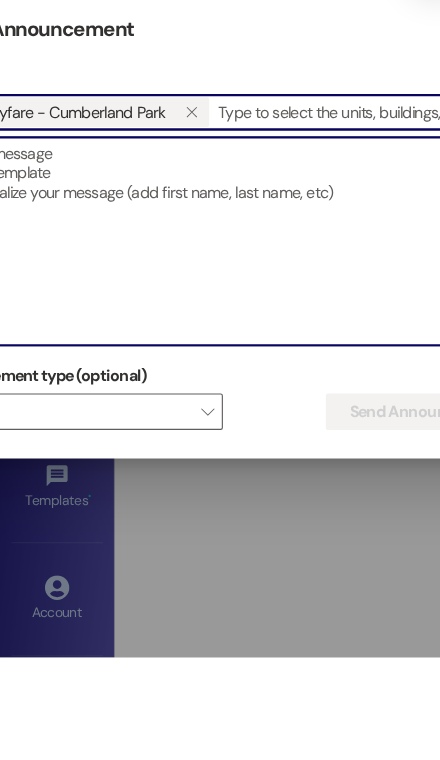 click at bounding box center (220, 396) 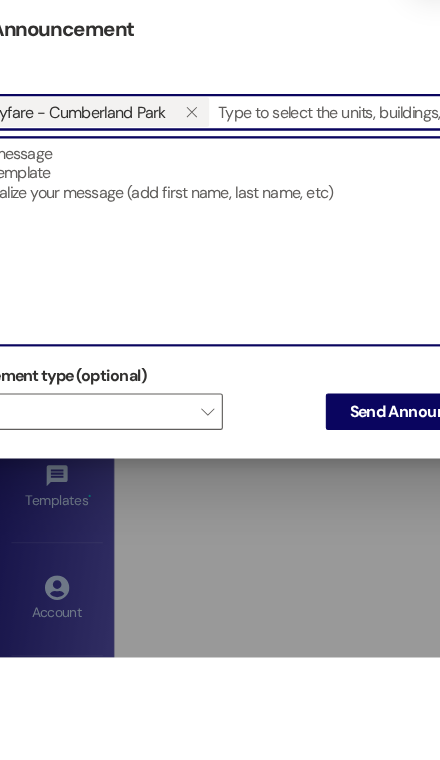 click at bounding box center [220, 396] 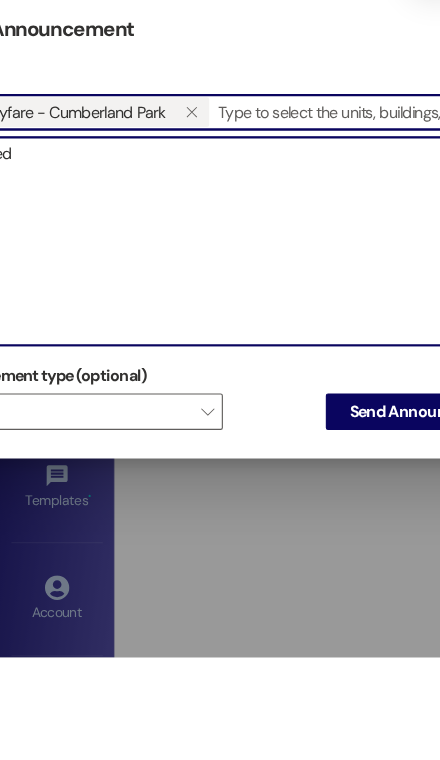 click on "Please be advised" at bounding box center [220, 396] 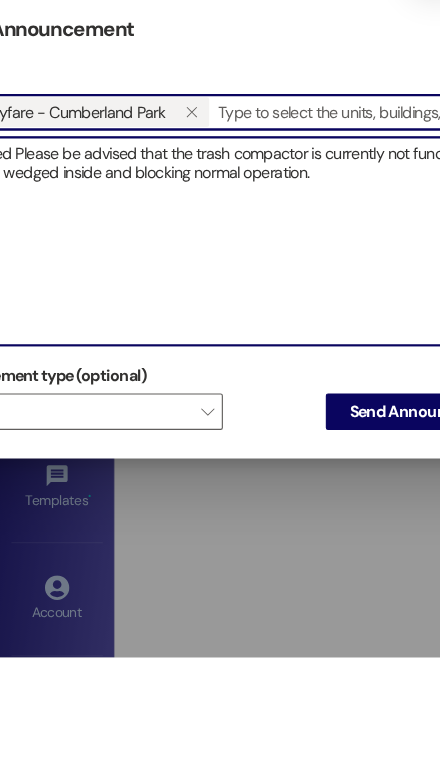 click on "Please be advised Please be advised that the trash compactor is currently not functioning properly due to a large item that is wedged inside and blocking normal operation." at bounding box center (220, 396) 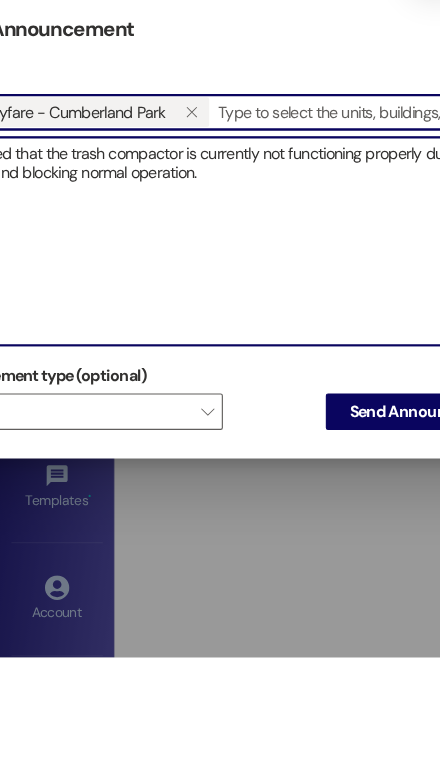 click on "Please be advised that the trash compactor is currently not functioning properly due to a large item that is wedged inside and blocking normal operation." at bounding box center [220, 396] 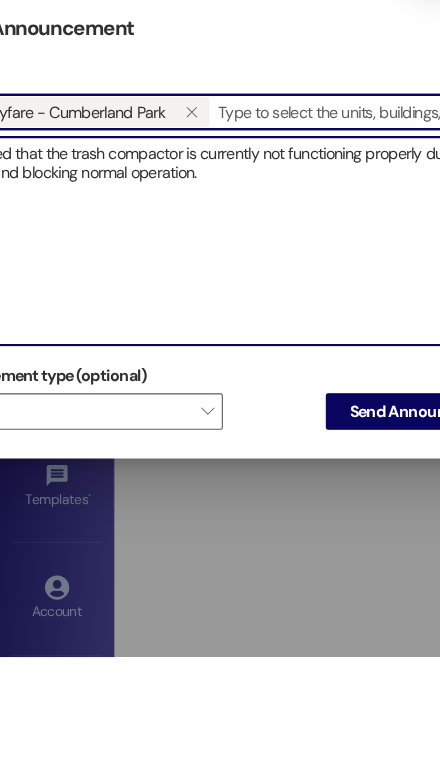 click on "Please be advised that the trash compactor is currently not functioning properly due to a large item that is wedged inside and blocking normal operation." at bounding box center (220, 396) 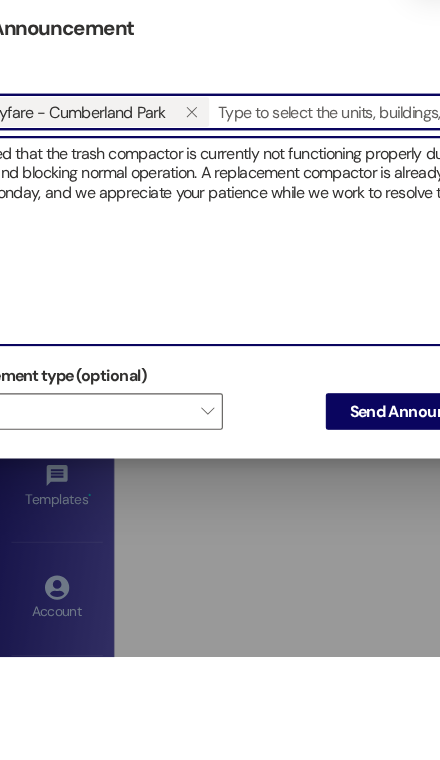 click on "Please be advised that the trash compactor is currently not functioning properly due to a large item that is wedged inside and blocking normal operation. A replacement compactor is already scheduled for installation on Monday, and we appreciate your patience while we work to resolve the issue." at bounding box center [220, 396] 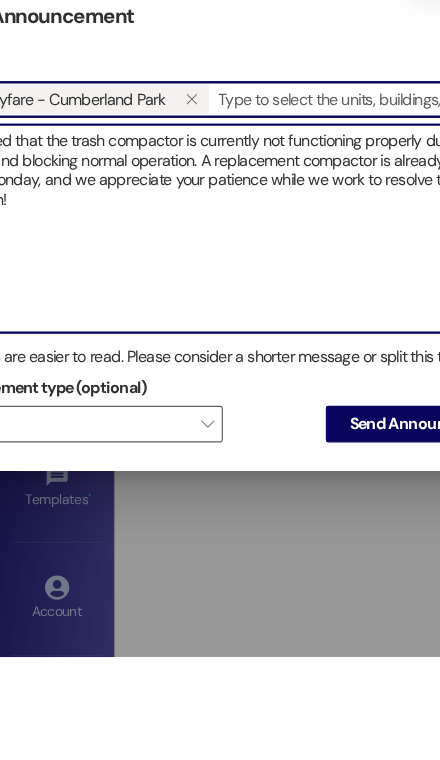 type on "Please be advised that the trash compactor is currently not functioning properly due to a large item that is wedged inside and blocking normal operation. A replacement compactor is already scheduled for installation on Monday, and we appreciate your patience while we work to resolve the issue. Thank you for your cooperation!" 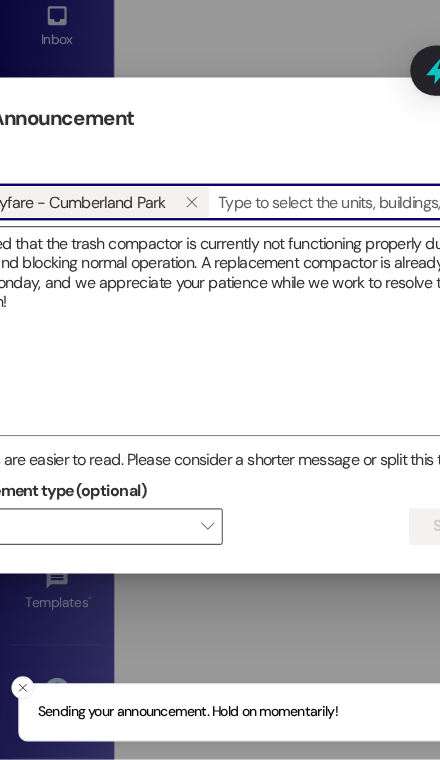 scroll, scrollTop: 82, scrollLeft: 0, axis: vertical 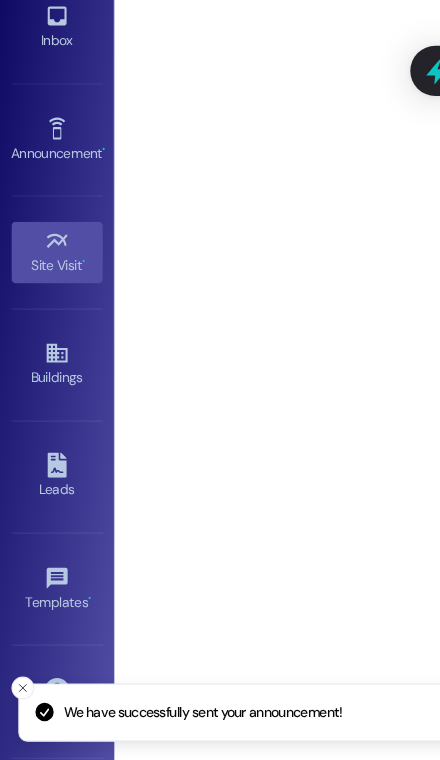 click at bounding box center [20, 697] 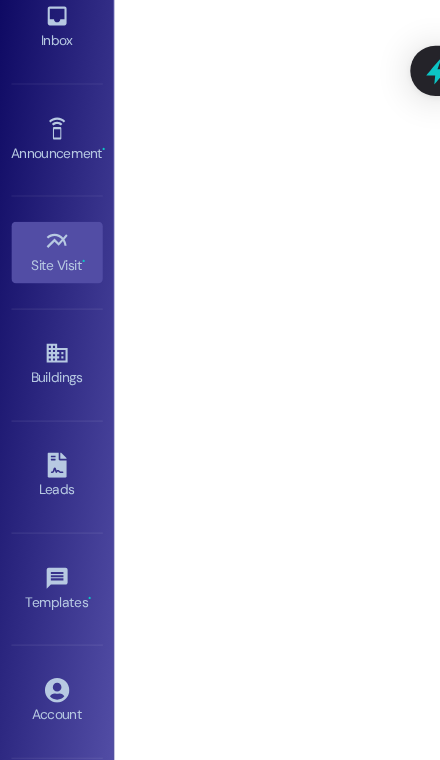 click on "Inbox" at bounding box center (50, 130) 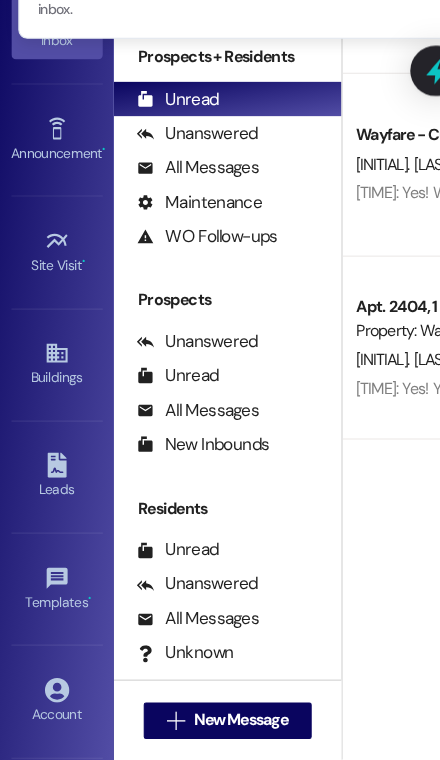 scroll, scrollTop: 0, scrollLeft: 0, axis: both 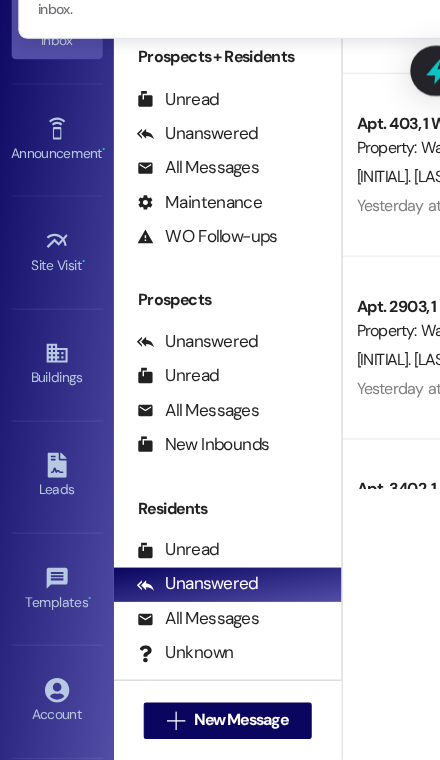 click on "All Messages (undefined)" at bounding box center [199, 637] 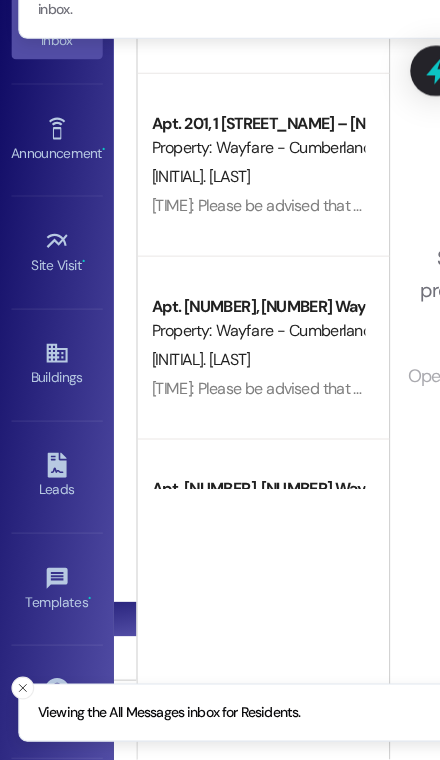 scroll, scrollTop: 0, scrollLeft: 198, axis: horizontal 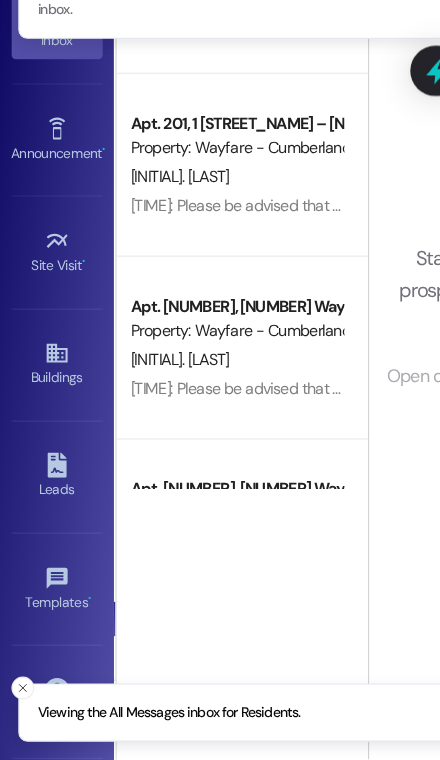 click on "[TIME]: Please be advised that the trash compactor is currently not functioning properly due to a large item that is wedged inside and blocking normal operation. A replacement compactor is already scheduled for installation on Monday, and we appreciate your patience while we work to resolve the issue. Thank you for your cooperation! [TIME]: Please be advised that the trash compactor is currently not functioning properly due to a large item that is wedged inside and blocking normal operation. A replacement compactor is already scheduled for installation on Monday, and we appreciate your patience while we work to resolve the issue. Thank you for your cooperation!" at bounding box center [1089, 275] 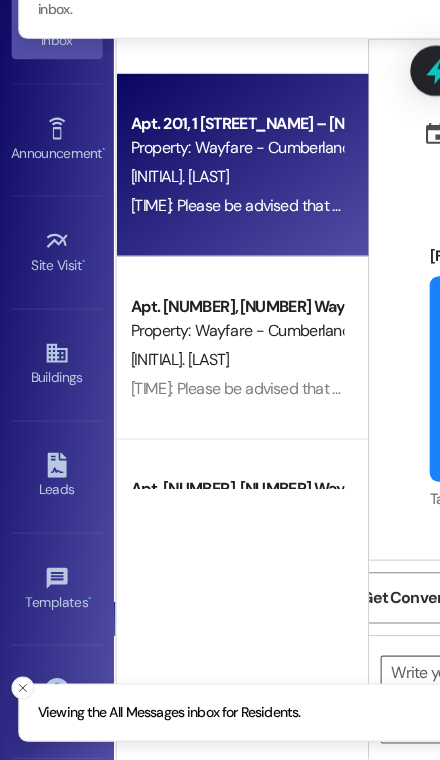 scroll, scrollTop: 4430, scrollLeft: 0, axis: vertical 